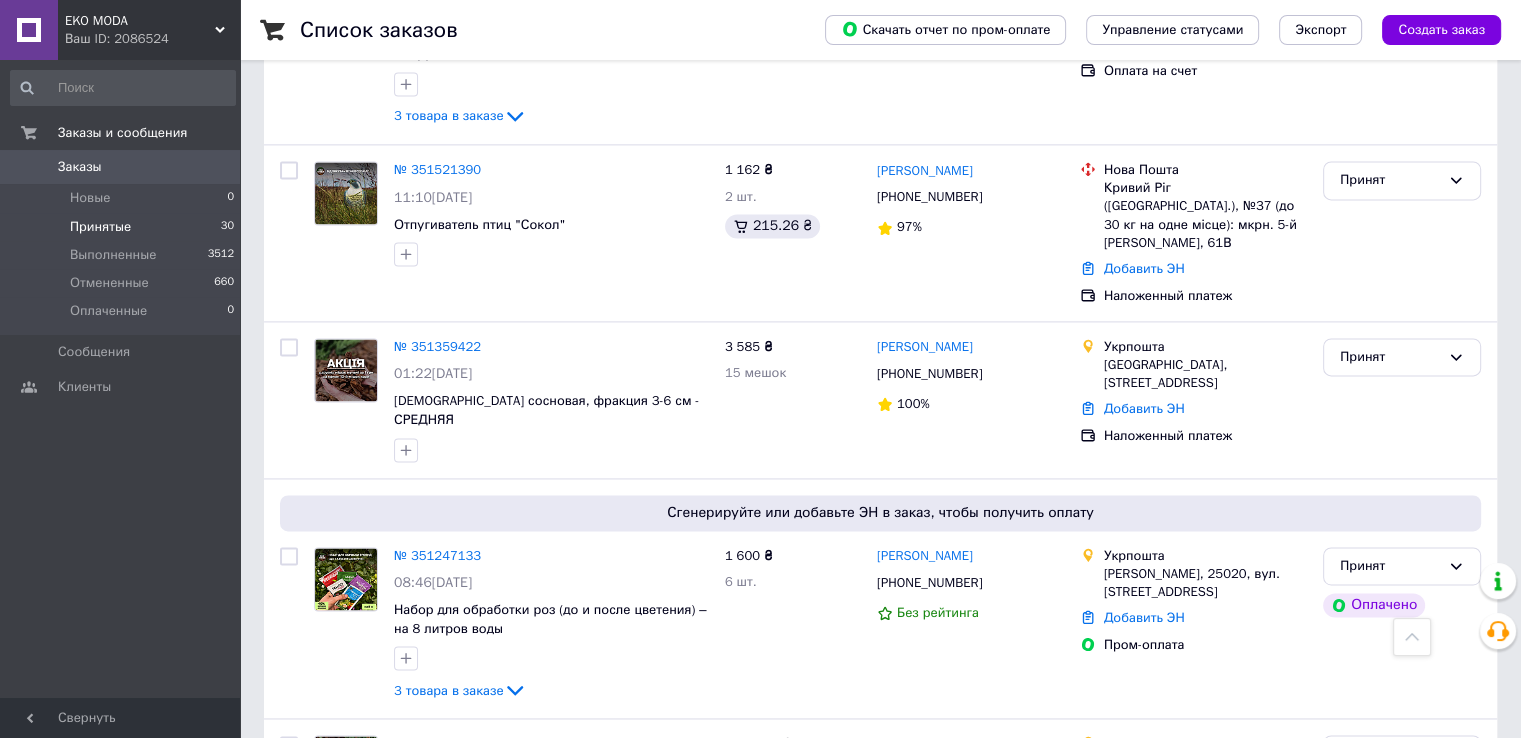 scroll, scrollTop: 2900, scrollLeft: 0, axis: vertical 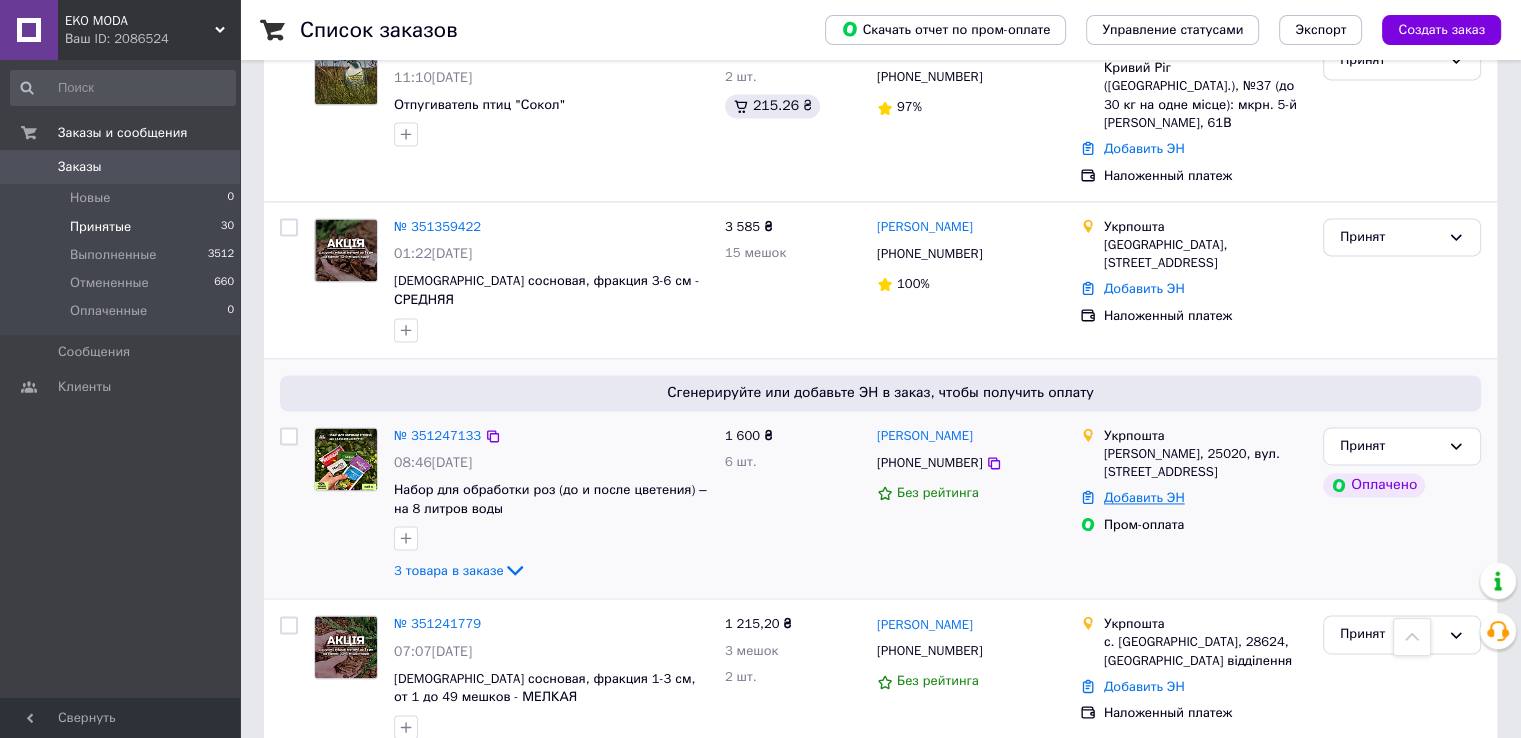 click on "Добавить ЭН" at bounding box center [1144, 497] 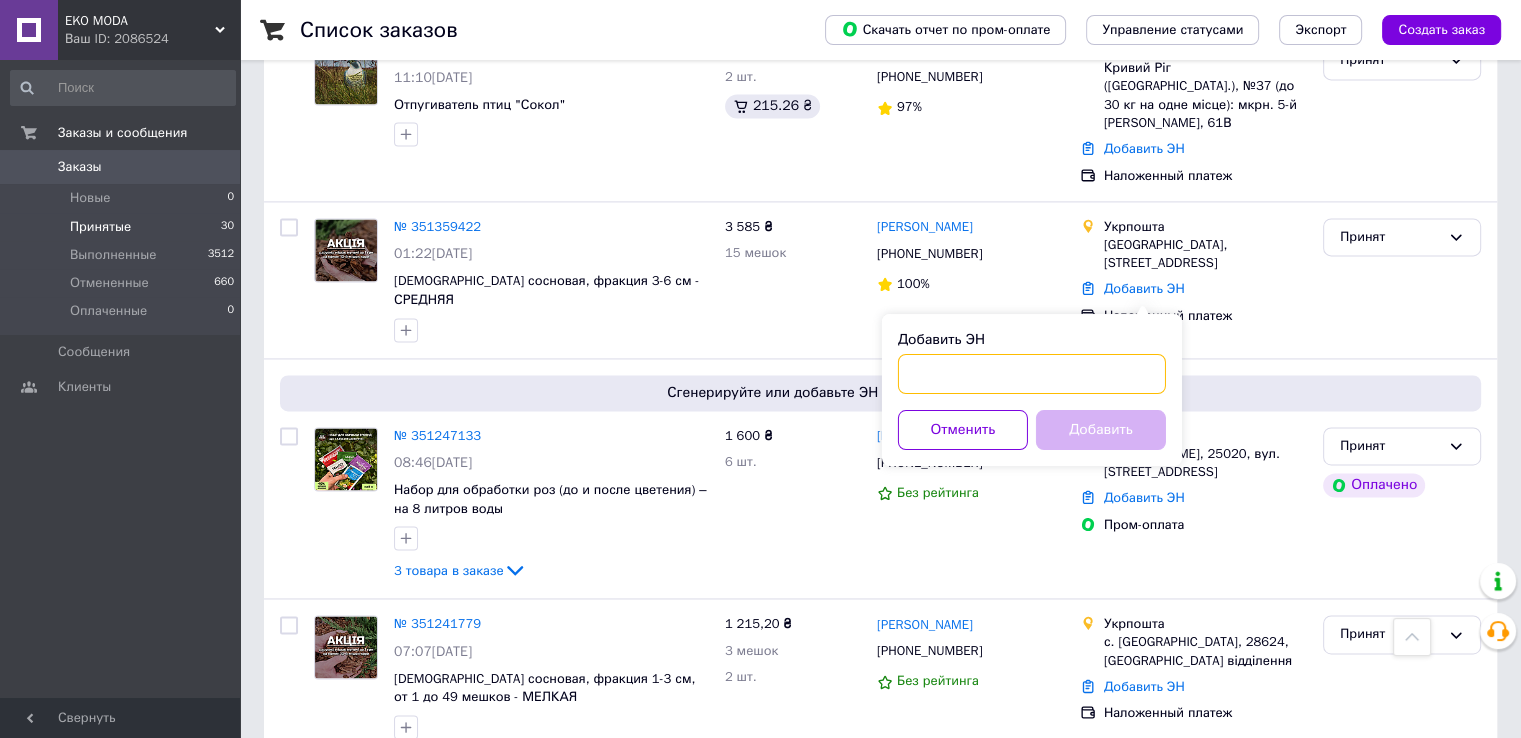 paste on "0503763132945" 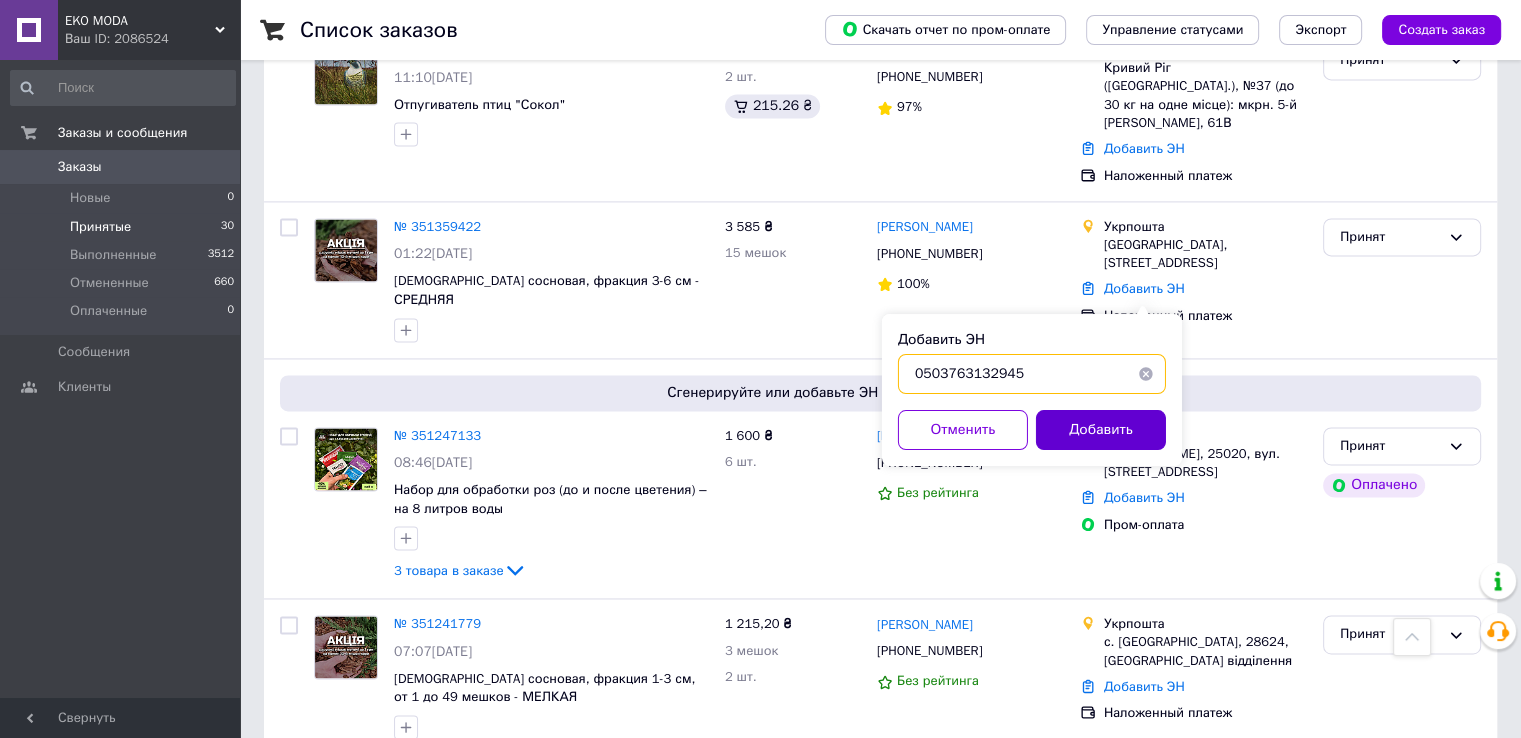 type on "0503763132945" 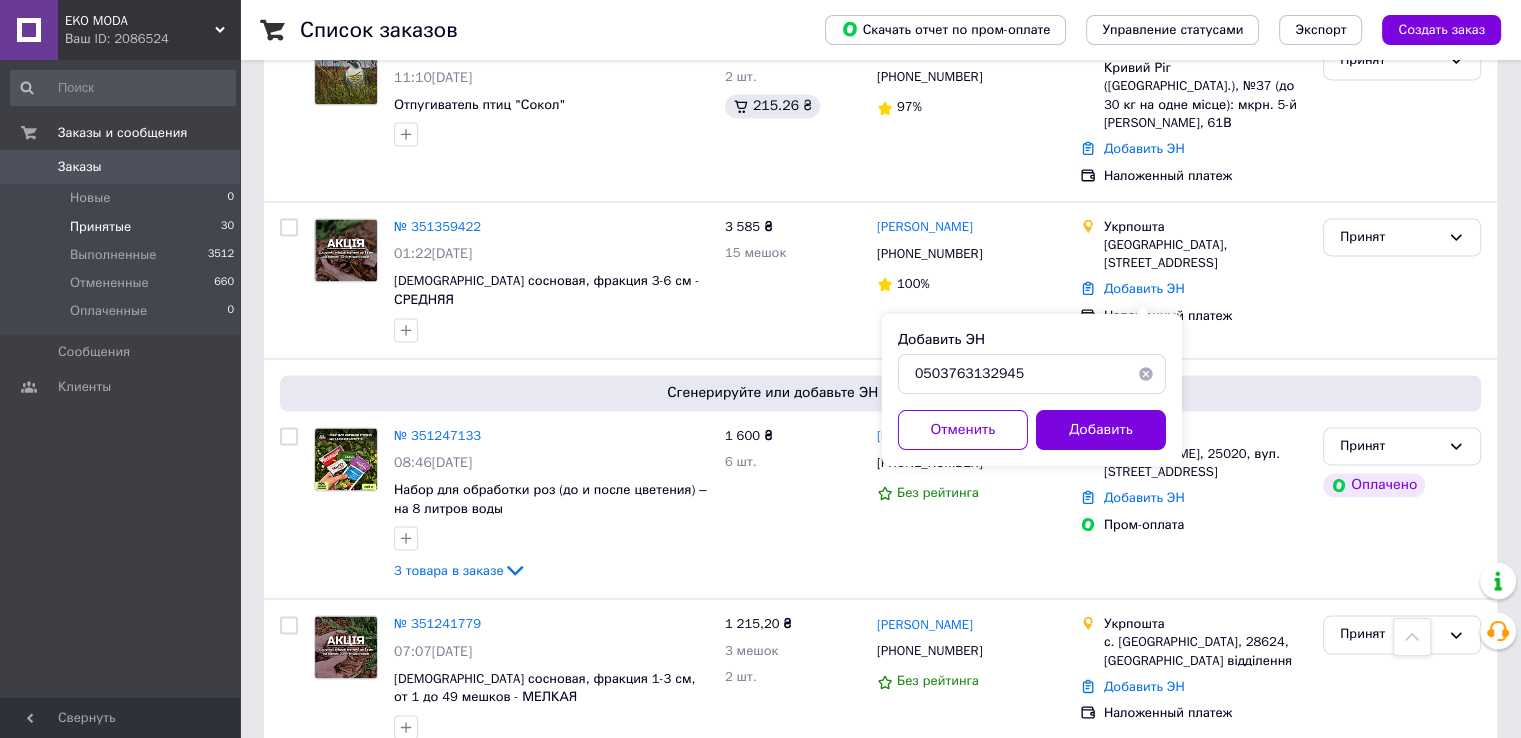 click on "Добавить" at bounding box center (1101, 430) 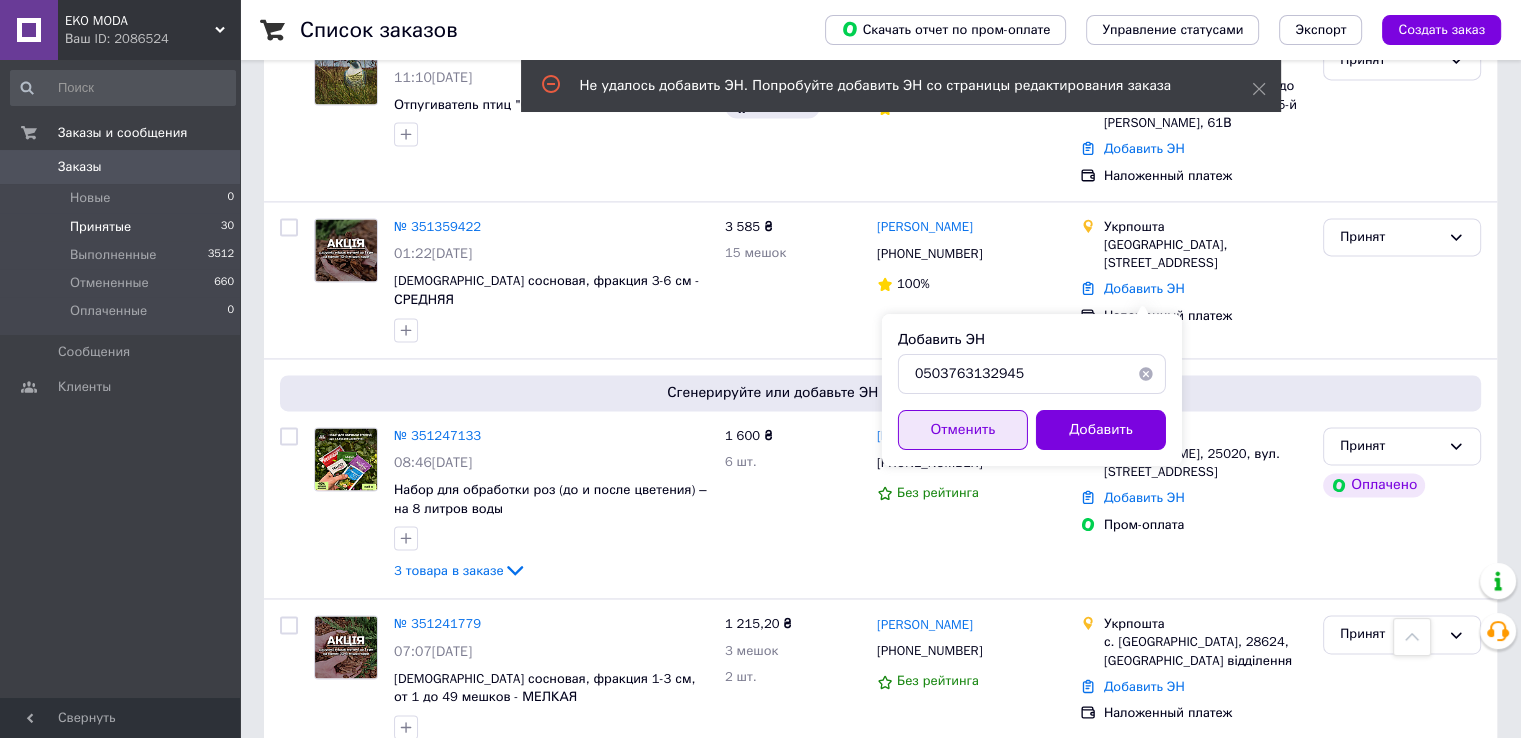click on "Отменить" at bounding box center (963, 430) 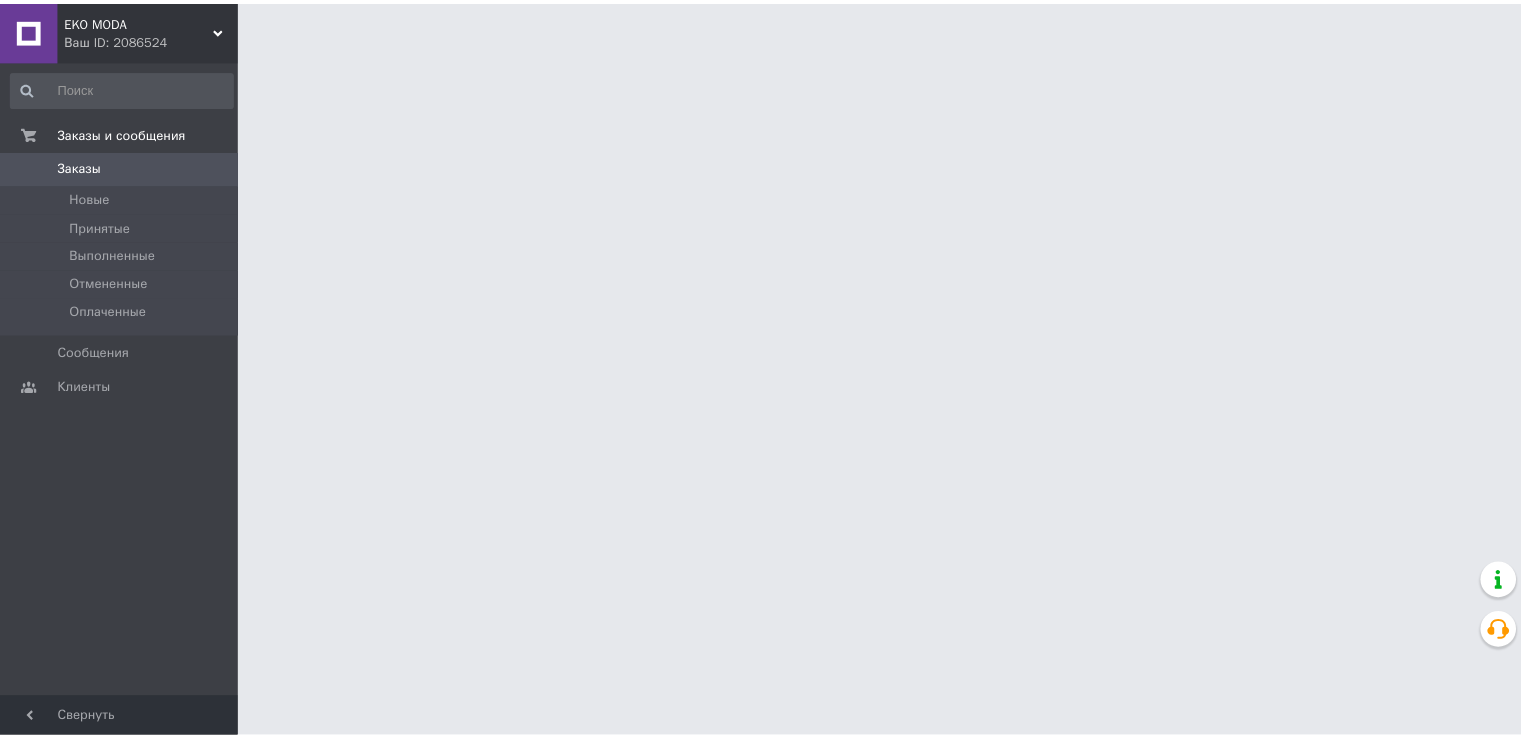 scroll, scrollTop: 0, scrollLeft: 0, axis: both 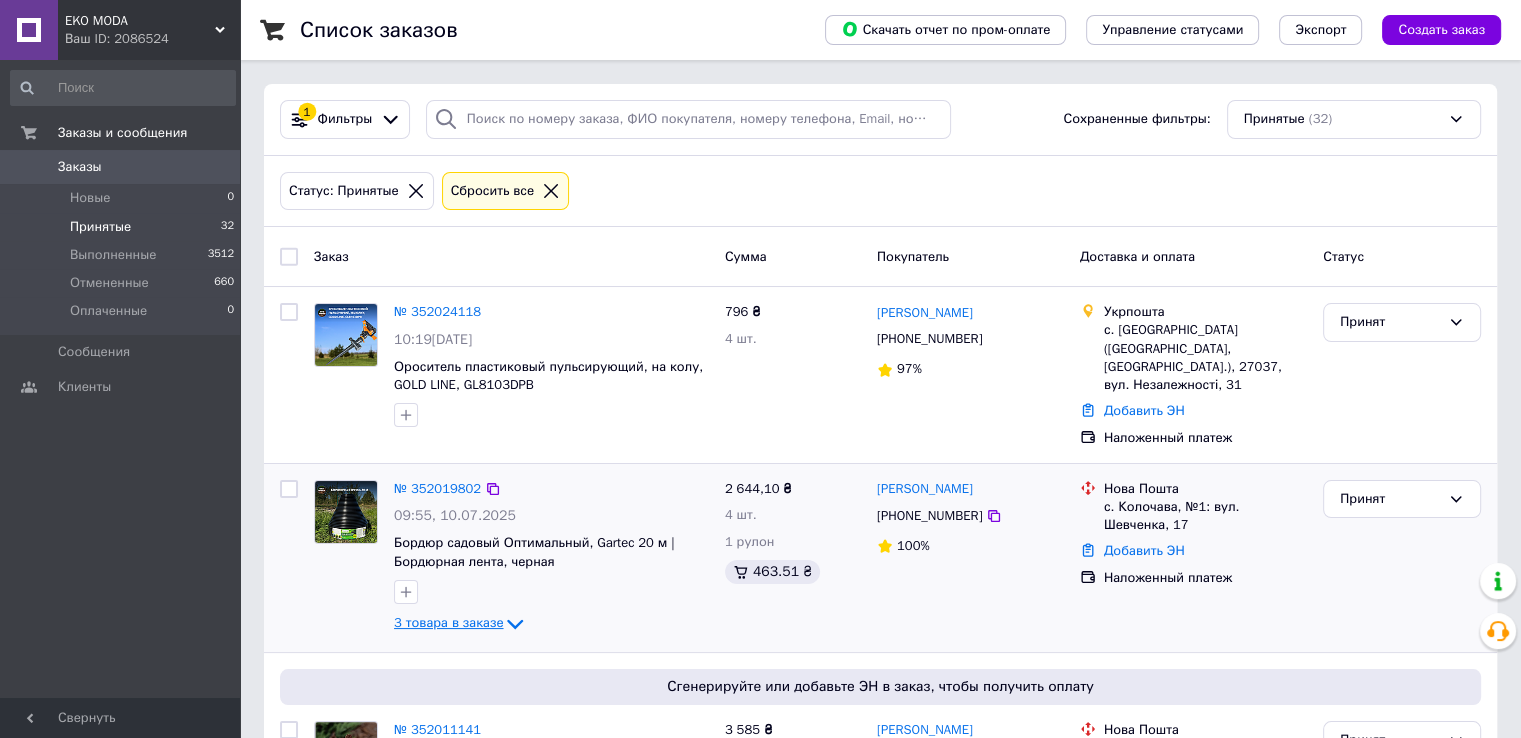 click 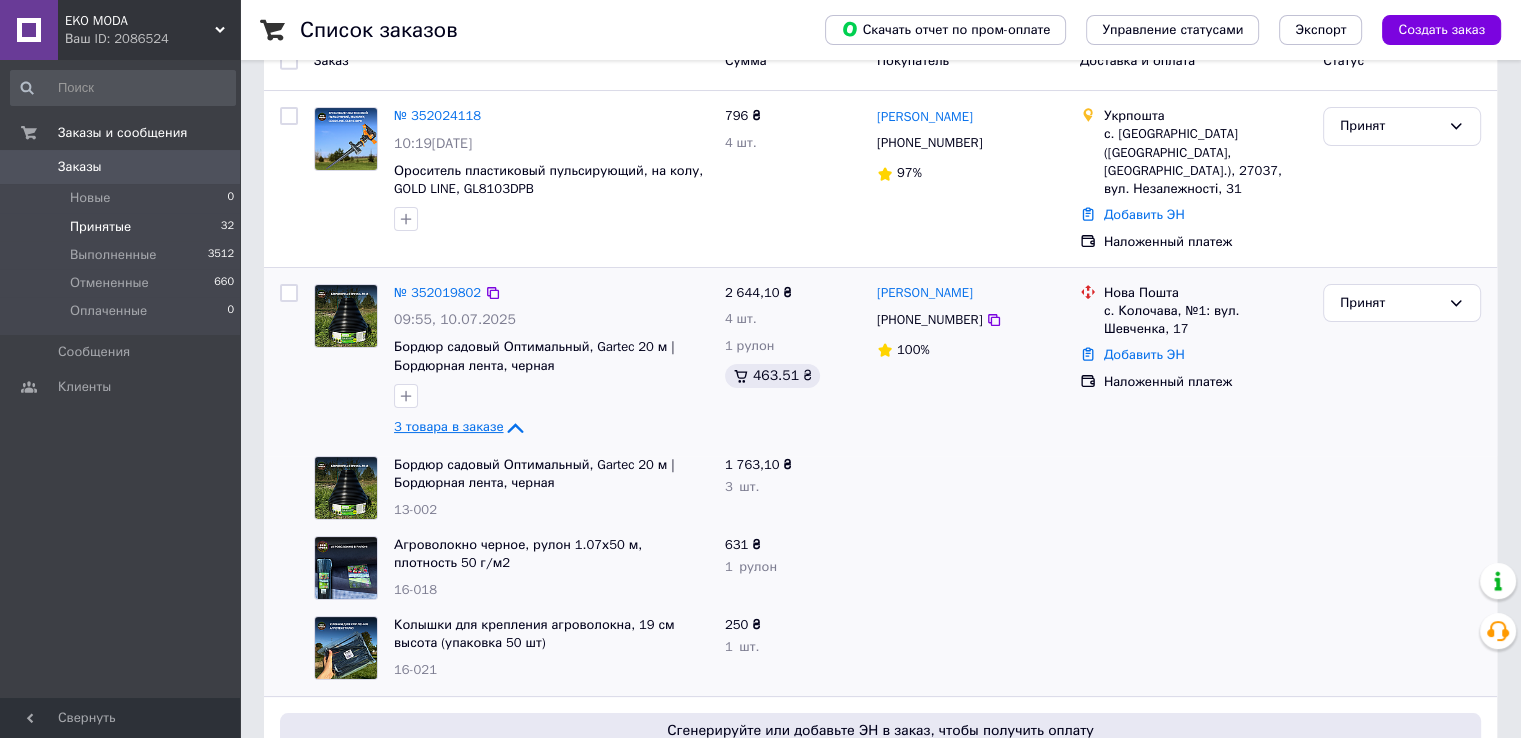 scroll, scrollTop: 200, scrollLeft: 0, axis: vertical 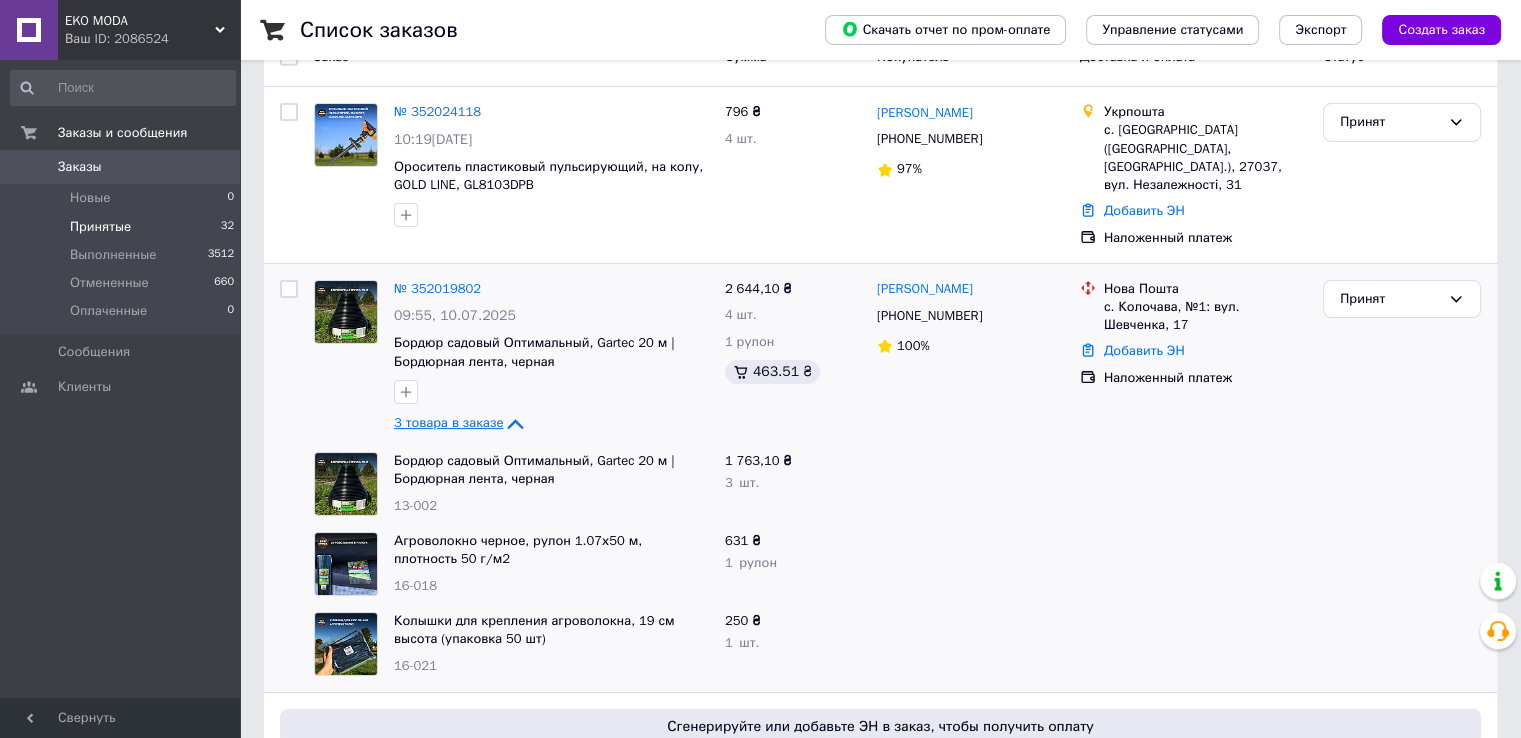 click 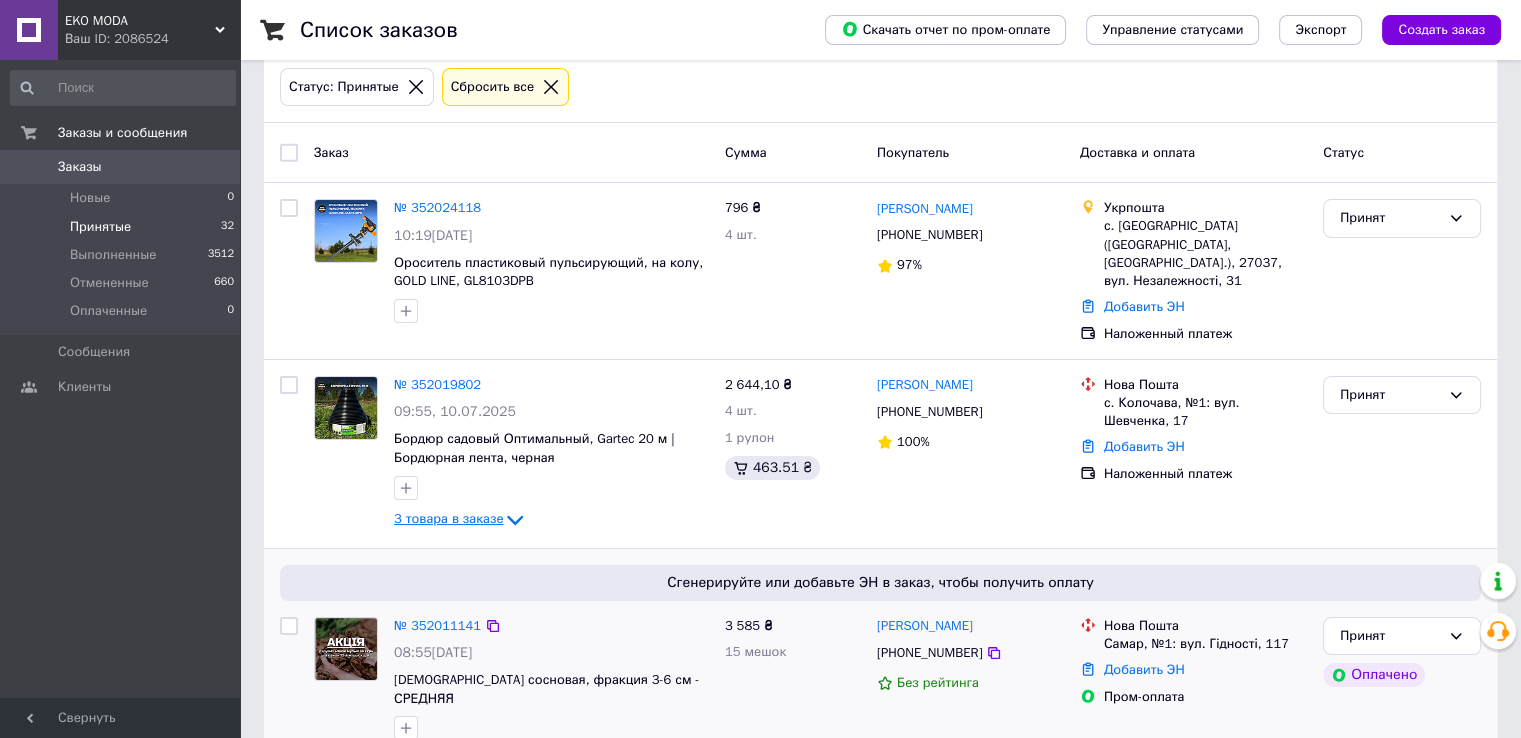scroll, scrollTop: 0, scrollLeft: 0, axis: both 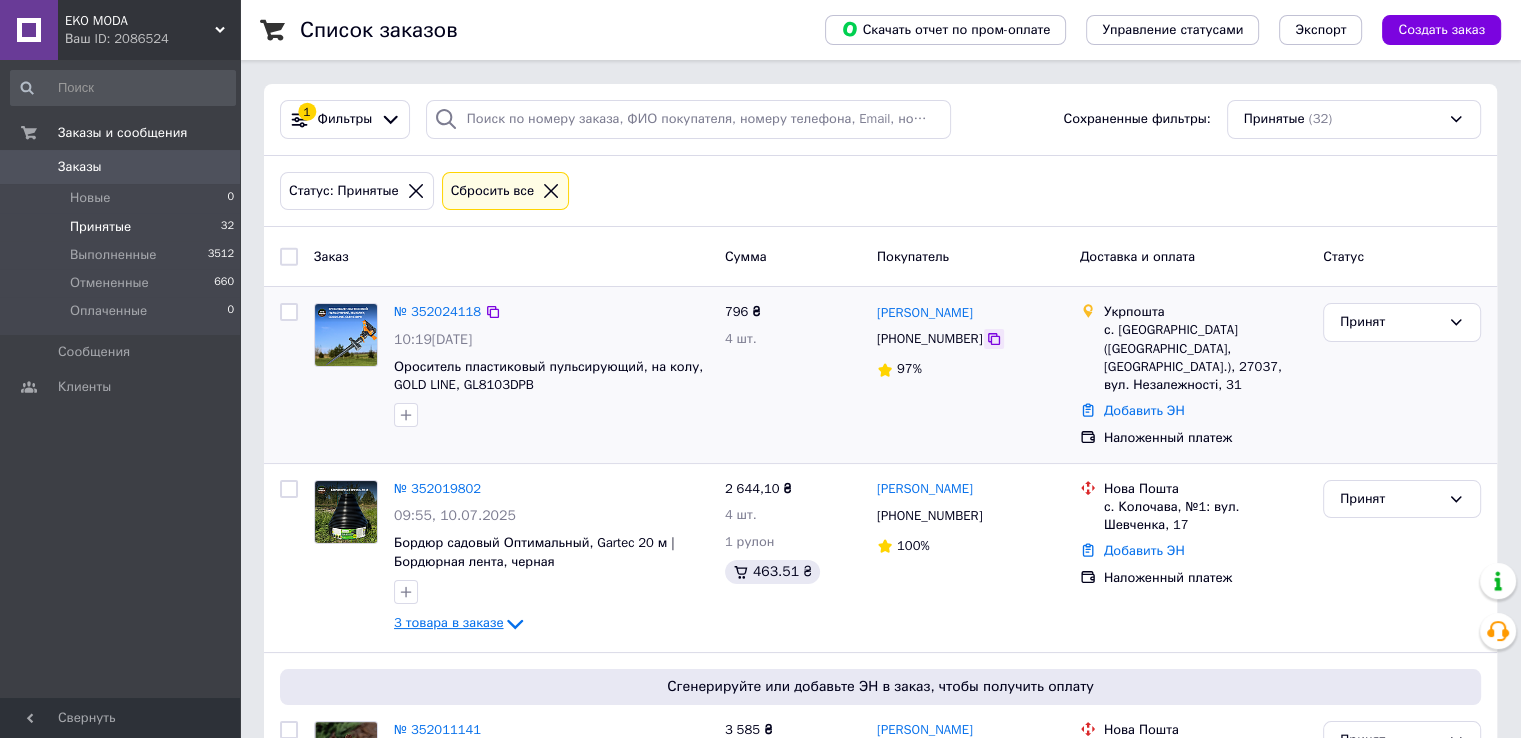 click 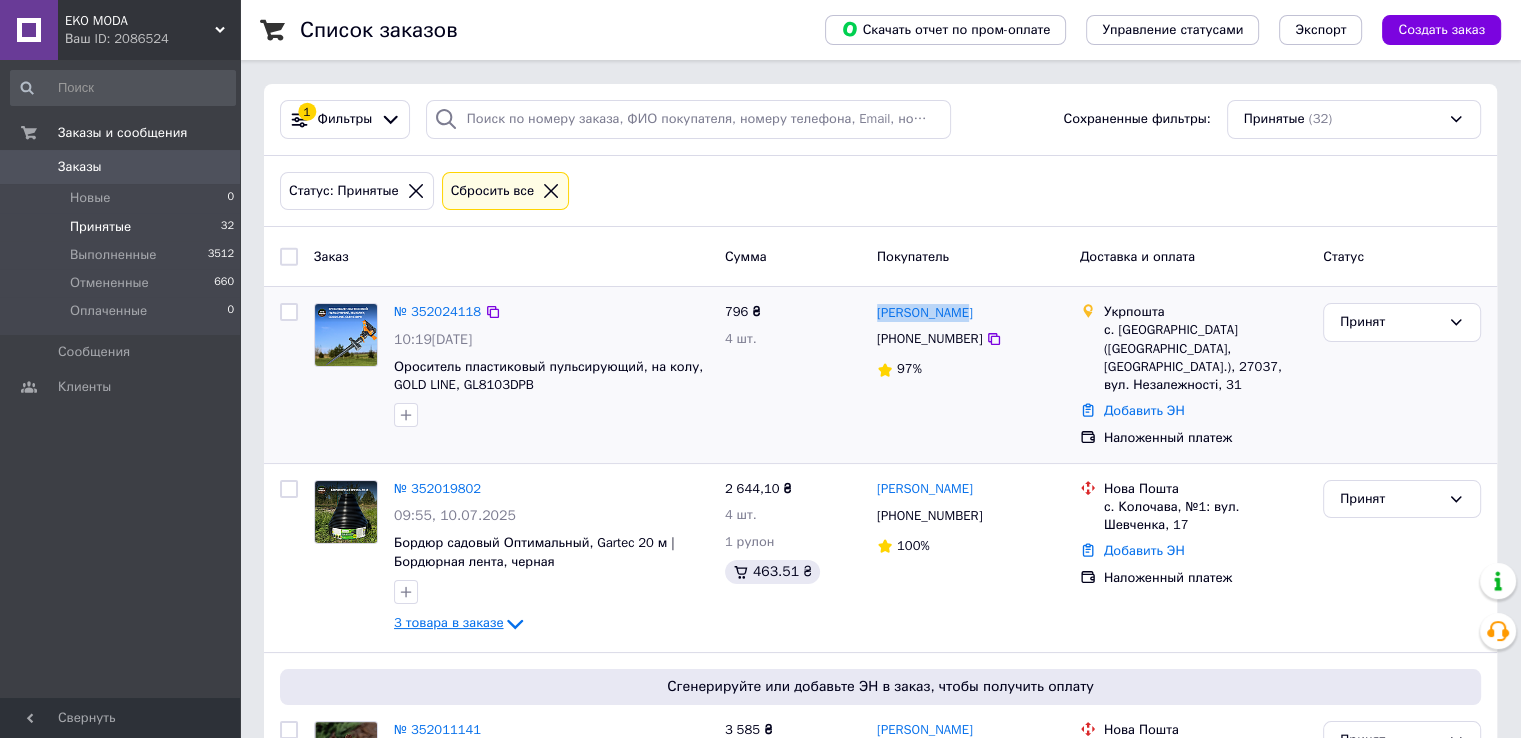 drag, startPoint x: 872, startPoint y: 305, endPoint x: 964, endPoint y: 319, distance: 93.05912 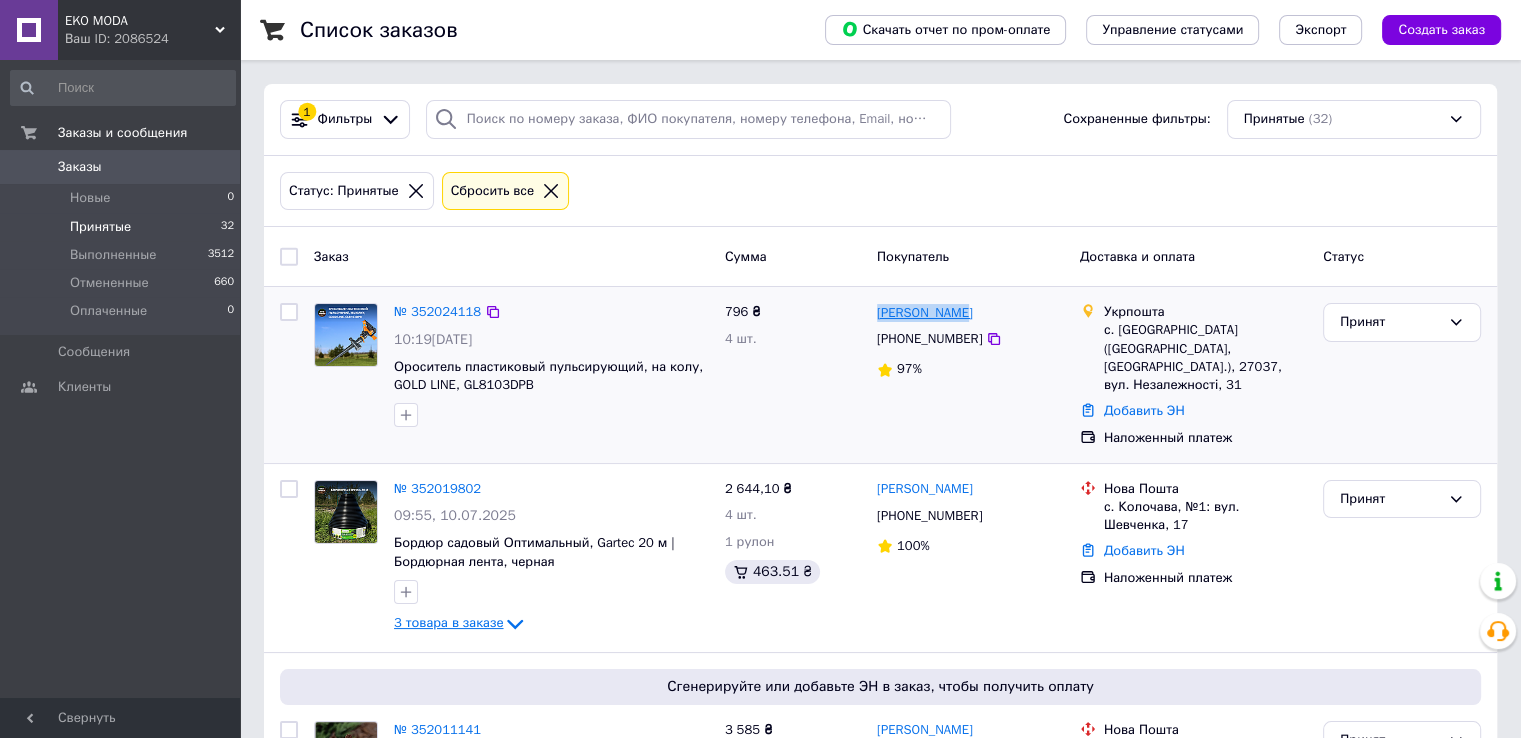 copy on "[PERSON_NAME]" 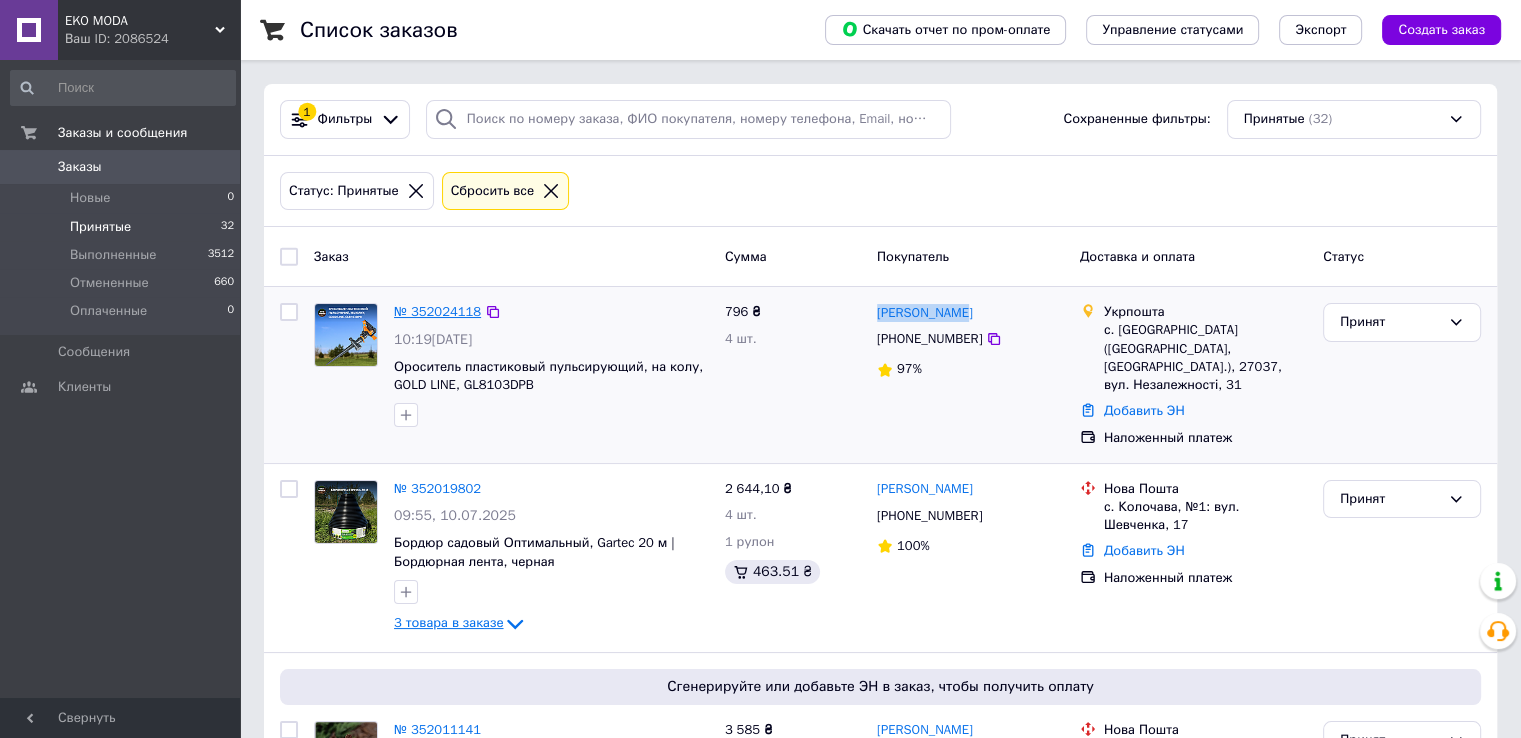 click on "№ 352024118" at bounding box center [437, 311] 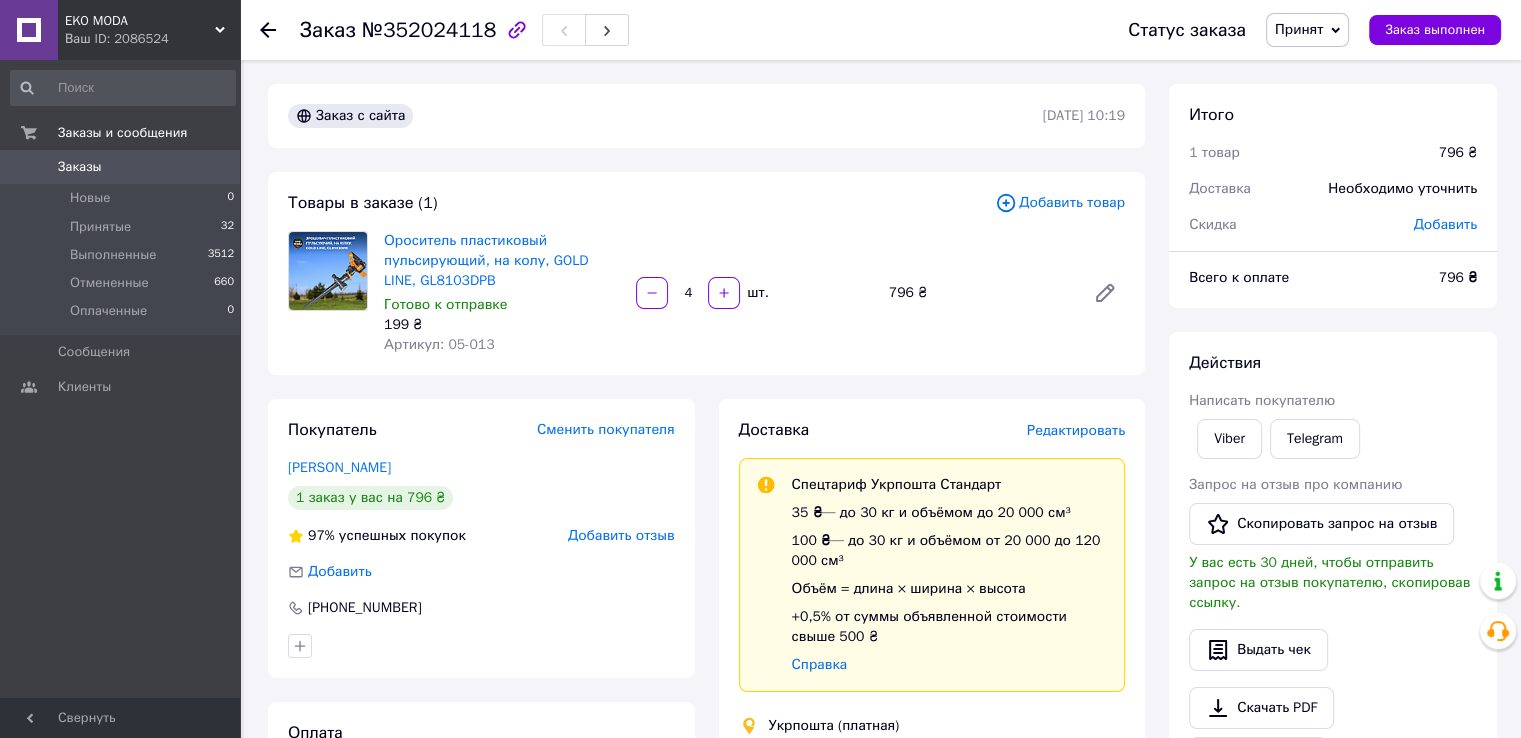 click 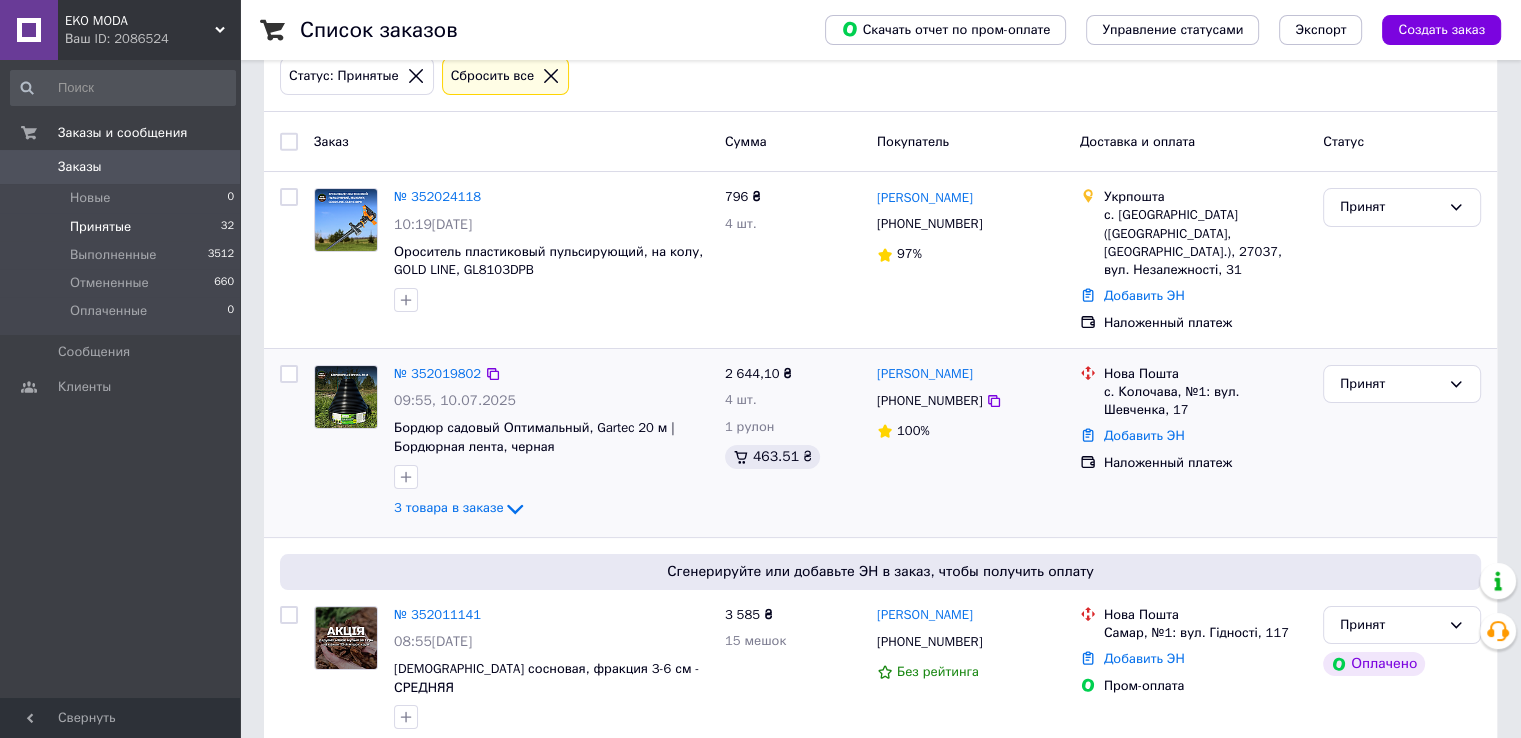 scroll, scrollTop: 300, scrollLeft: 0, axis: vertical 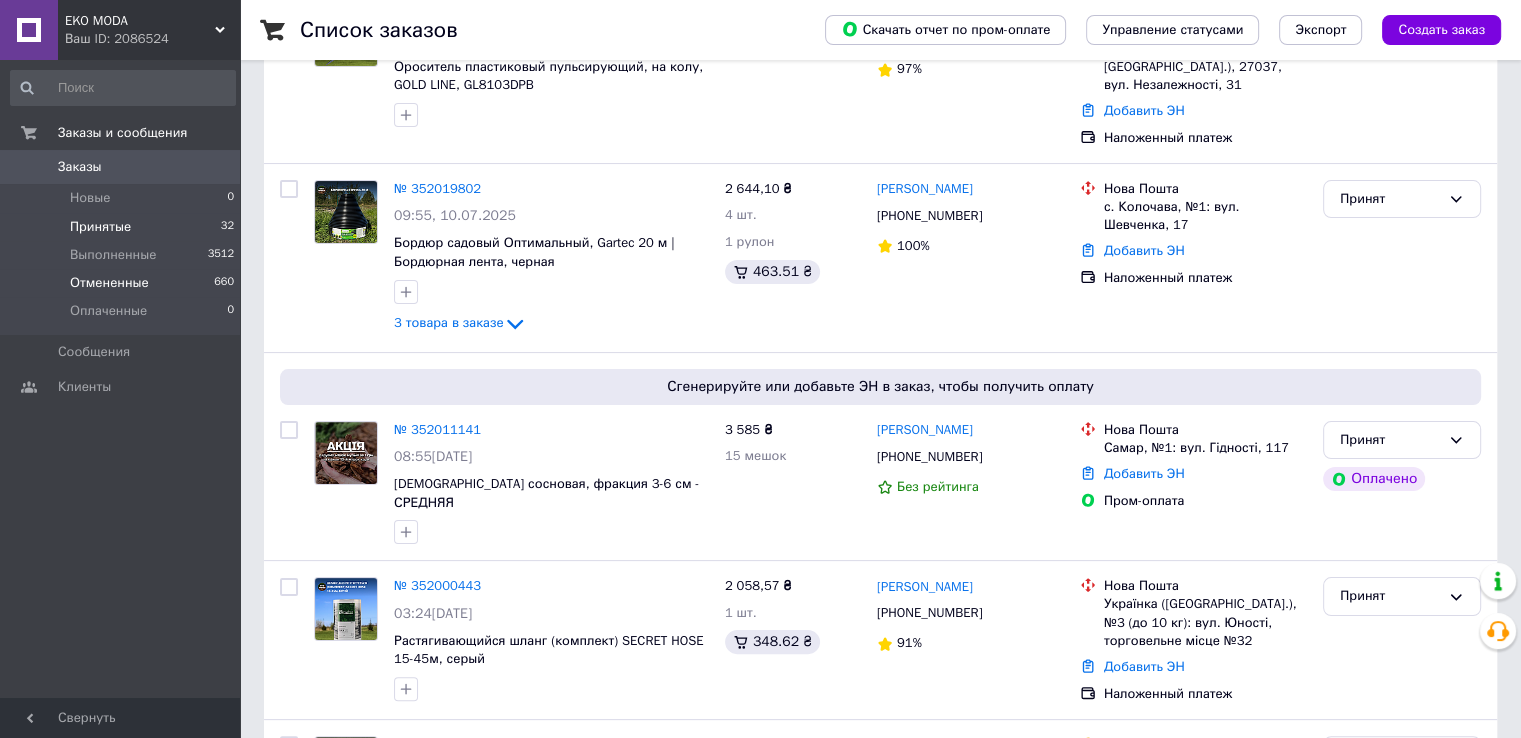 click on "Отмененные" at bounding box center (109, 283) 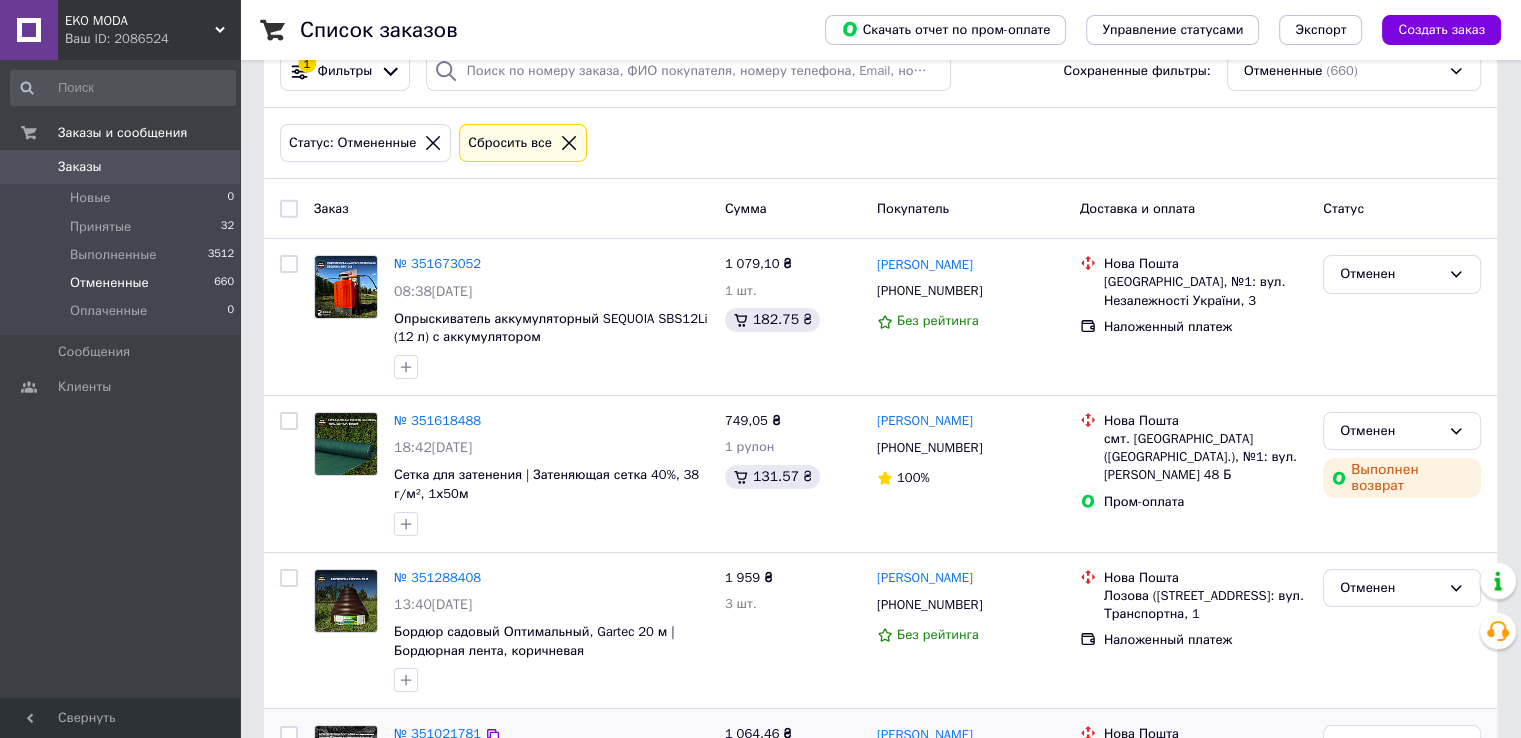 scroll, scrollTop: 0, scrollLeft: 0, axis: both 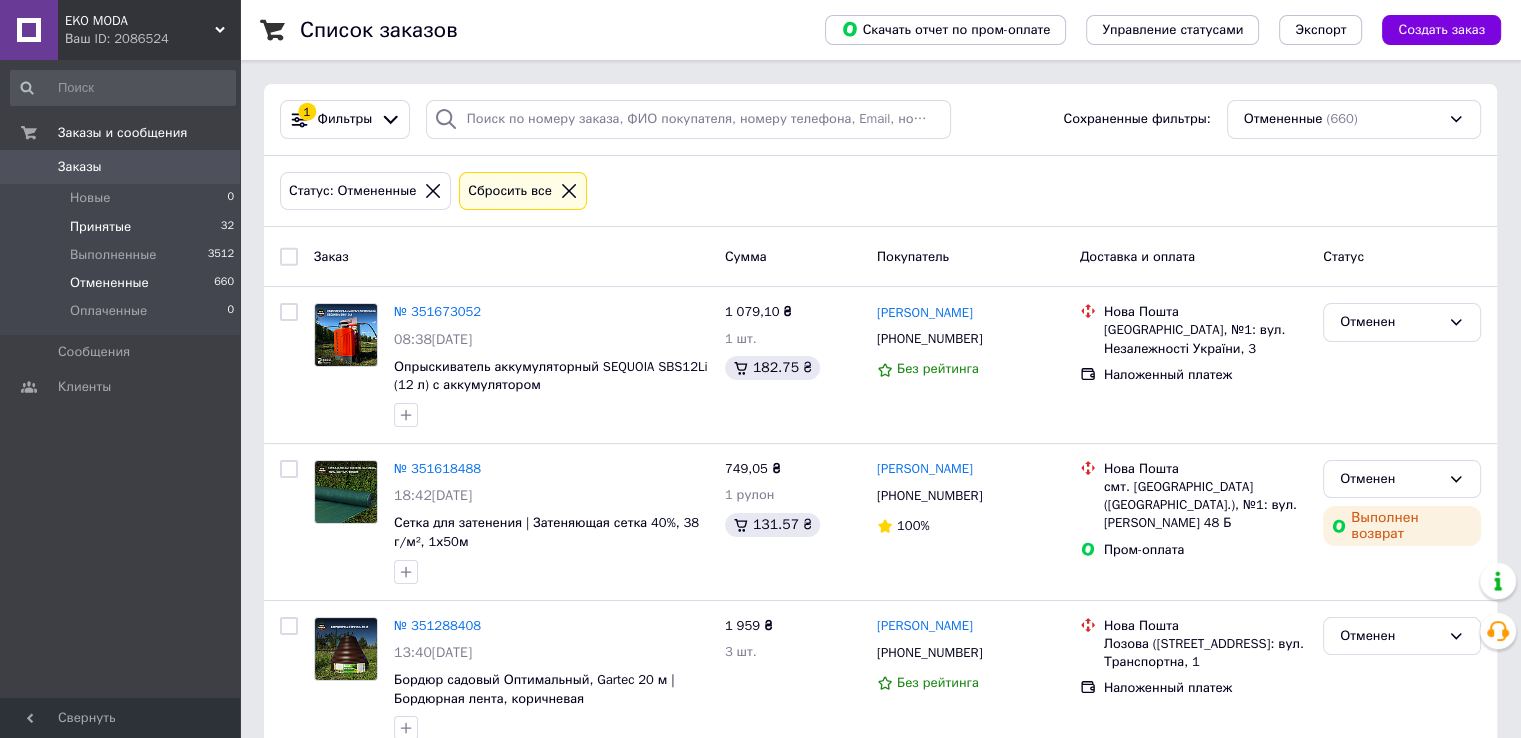 click on "Принятые 32" at bounding box center [123, 227] 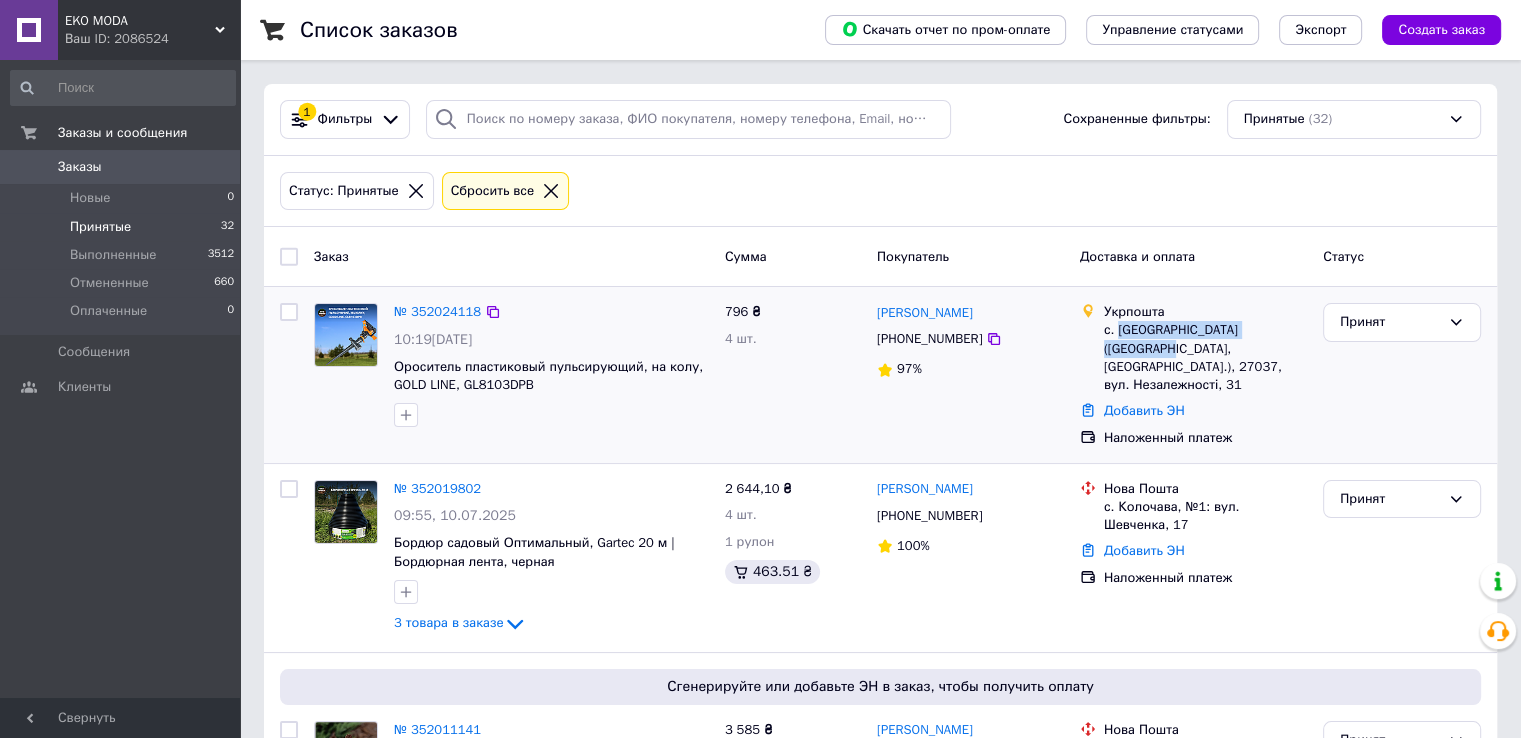 drag, startPoint x: 1115, startPoint y: 329, endPoint x: 1300, endPoint y: 330, distance: 185.0027 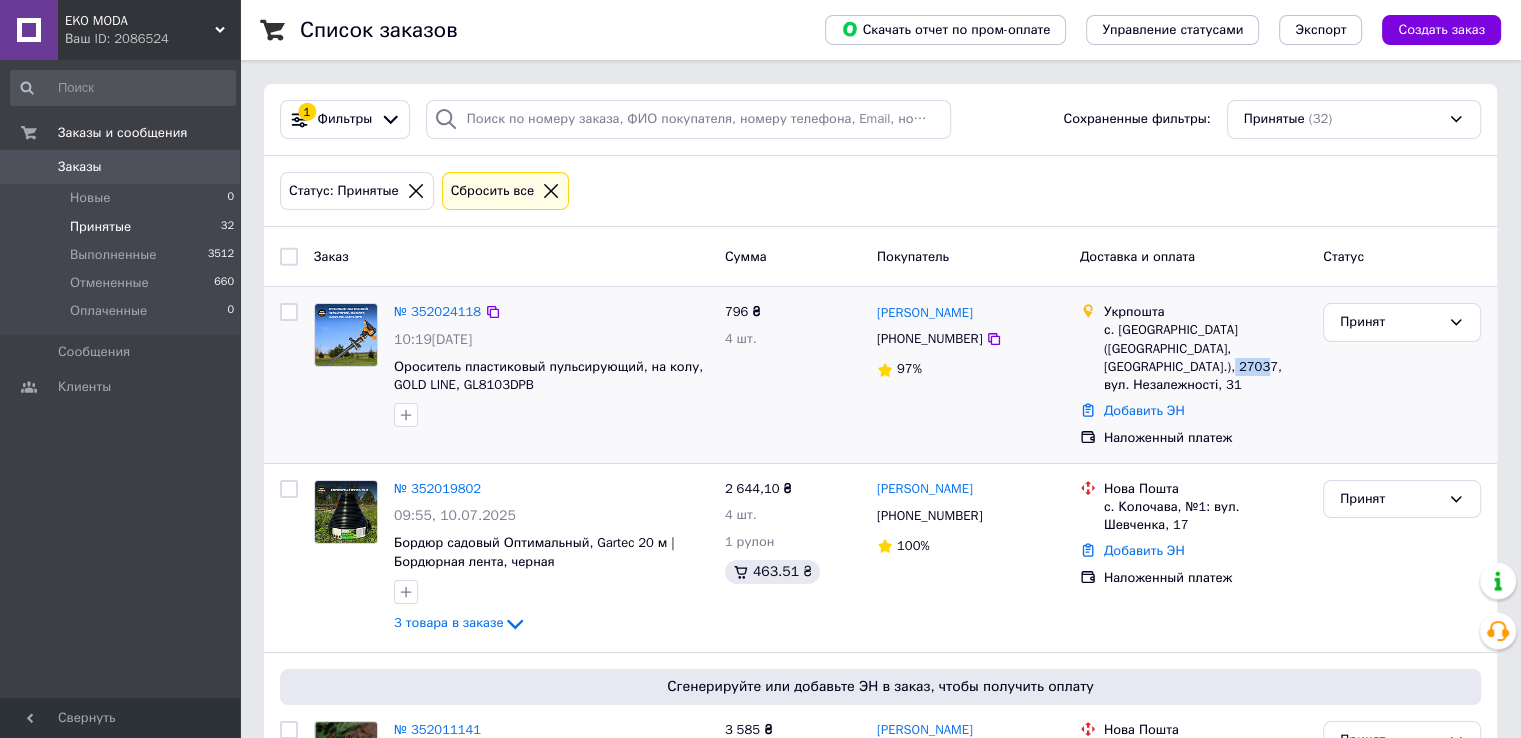 drag, startPoint x: 1104, startPoint y: 365, endPoint x: 1137, endPoint y: 369, distance: 33.24154 